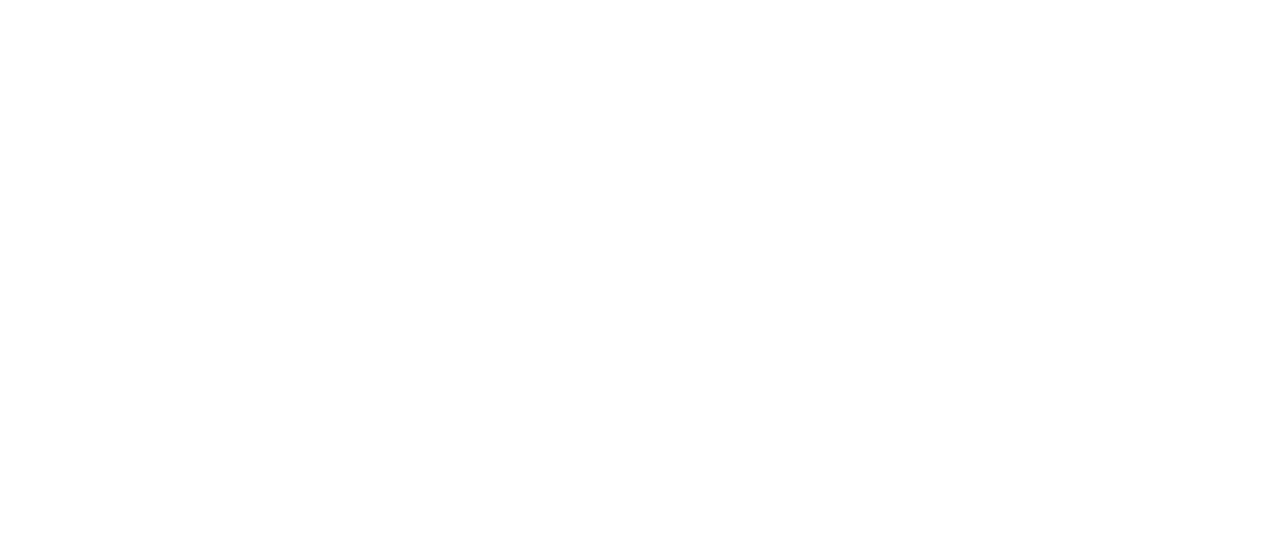 scroll, scrollTop: 0, scrollLeft: 0, axis: both 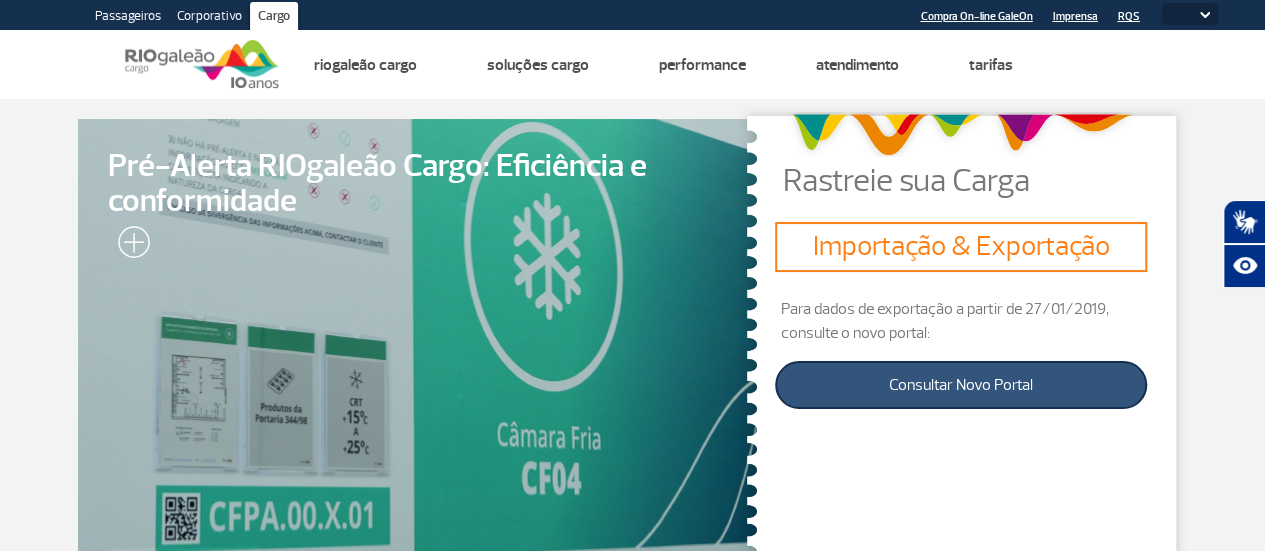 click on "Consultar Novo Portal" at bounding box center [960, 385] 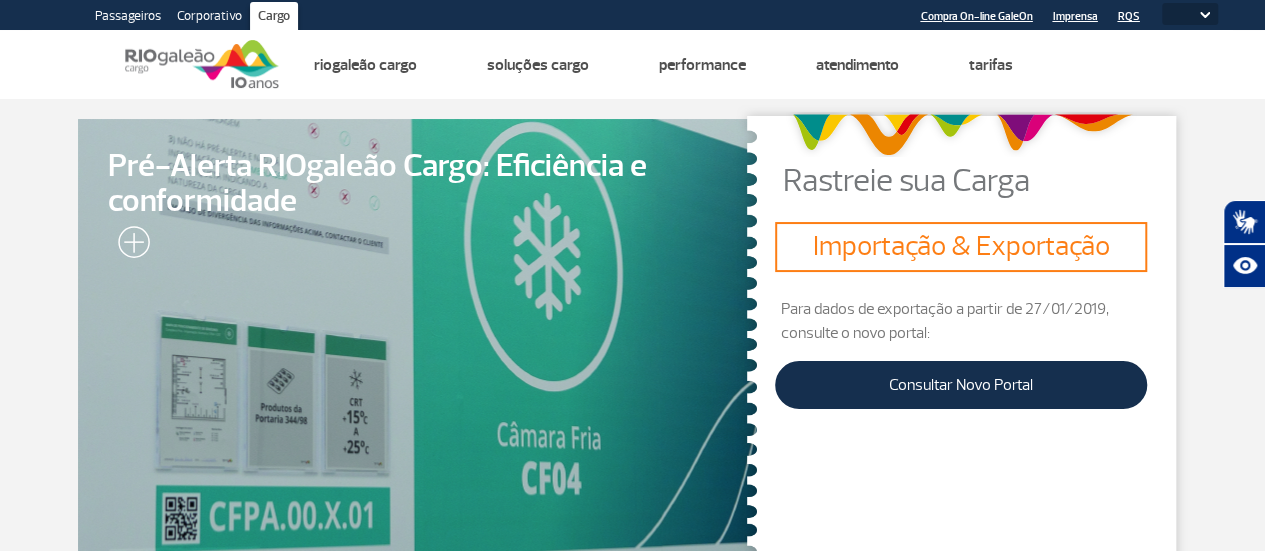 click on "Rastreie sua Carga Importação & Exportação Para dados de exportação a partir de 27/01/2019, consulte o novo portal:  Consultar Novo Portal" at bounding box center (961, 331) 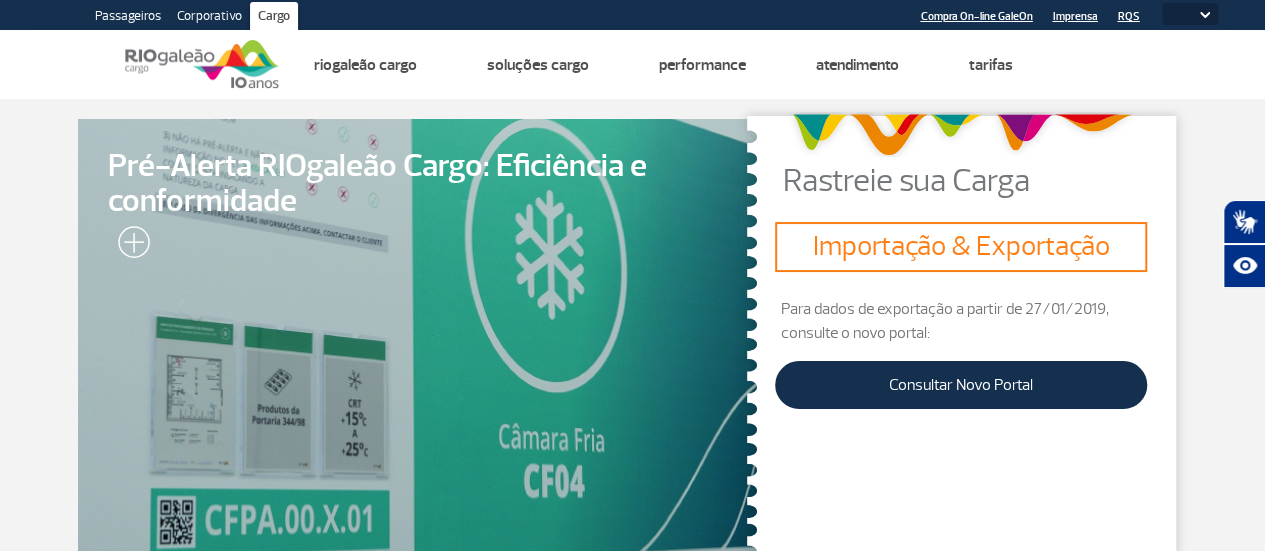 click at bounding box center (417, 339) 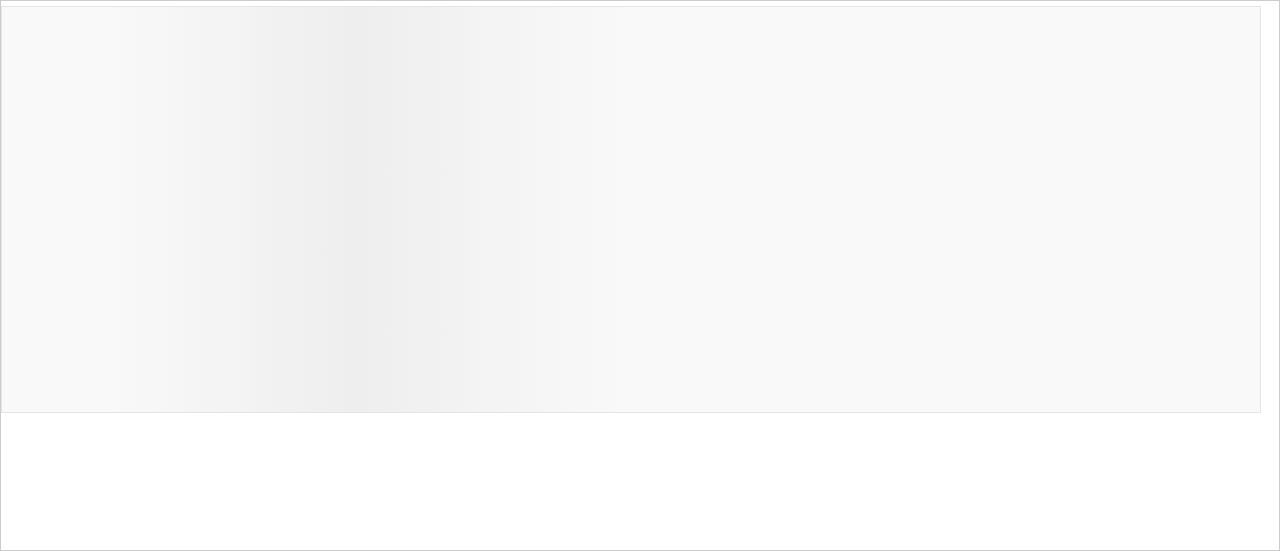 select 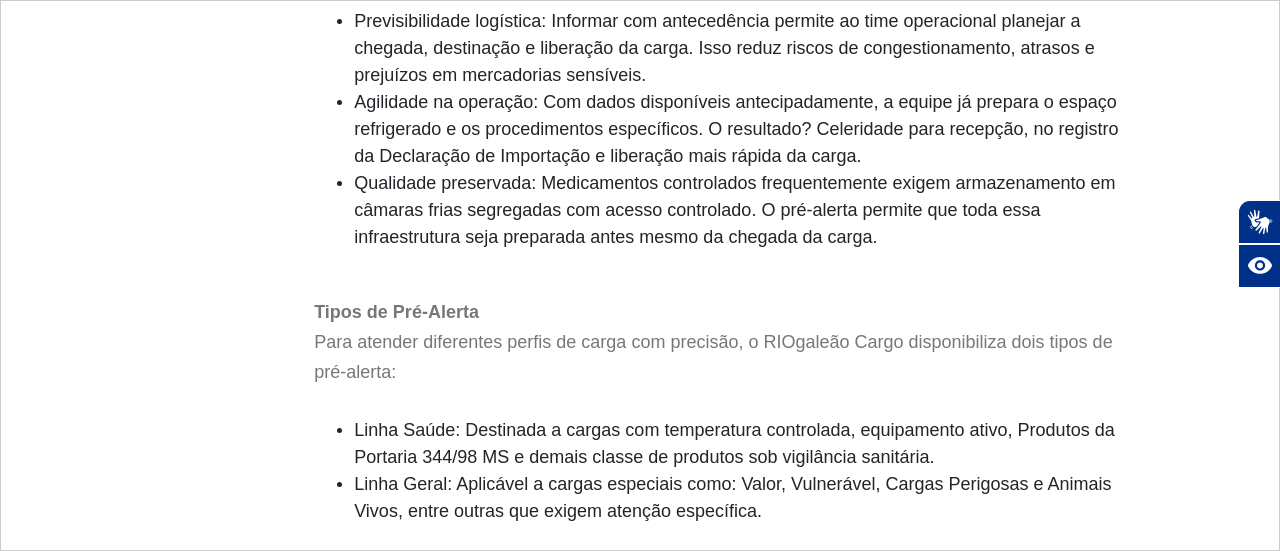 scroll, scrollTop: 1100, scrollLeft: 0, axis: vertical 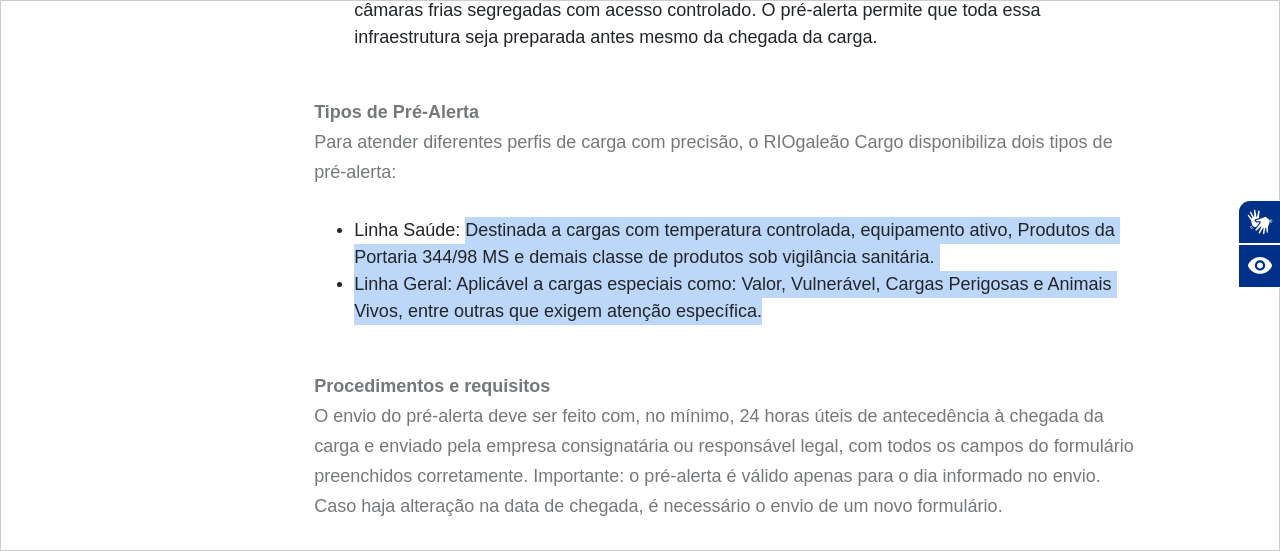 drag, startPoint x: 484, startPoint y: 255, endPoint x: 795, endPoint y: 334, distance: 320.87692 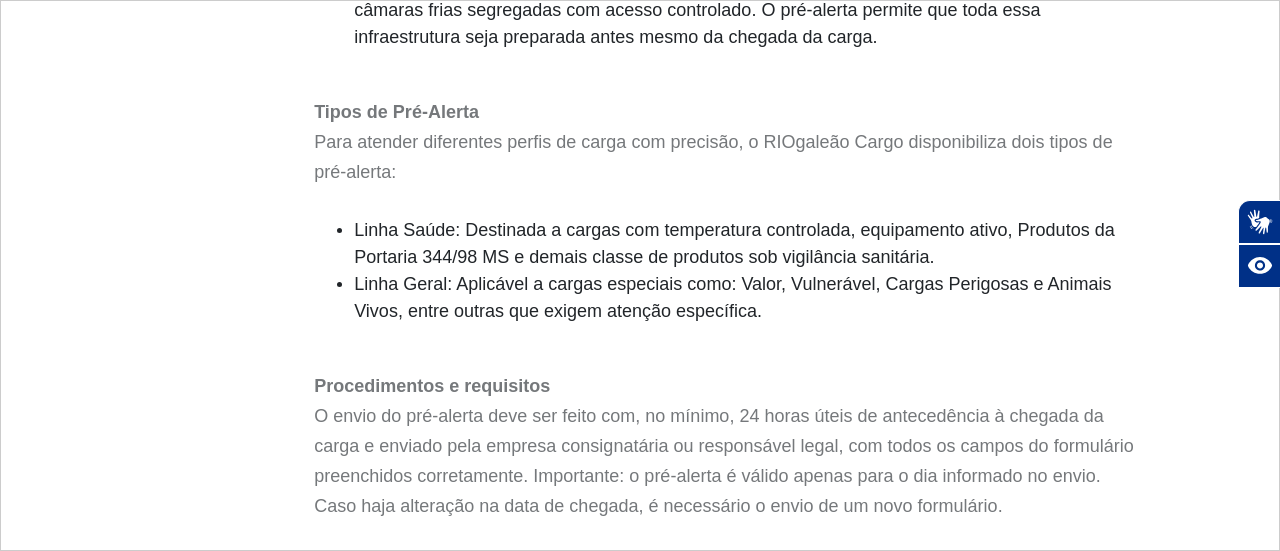 click 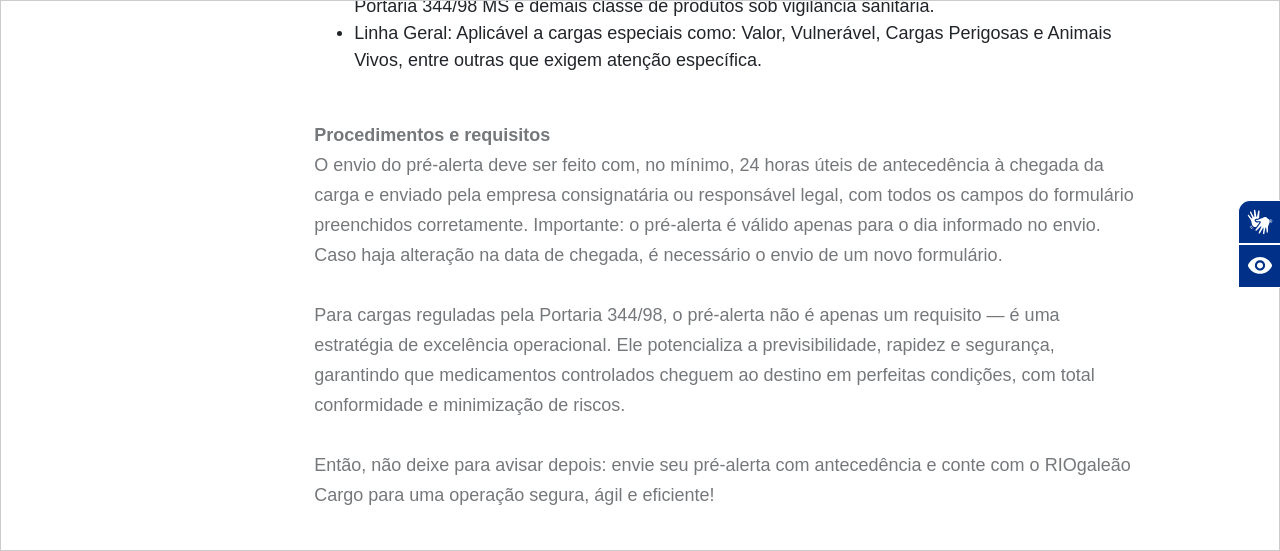 scroll, scrollTop: 1380, scrollLeft: 0, axis: vertical 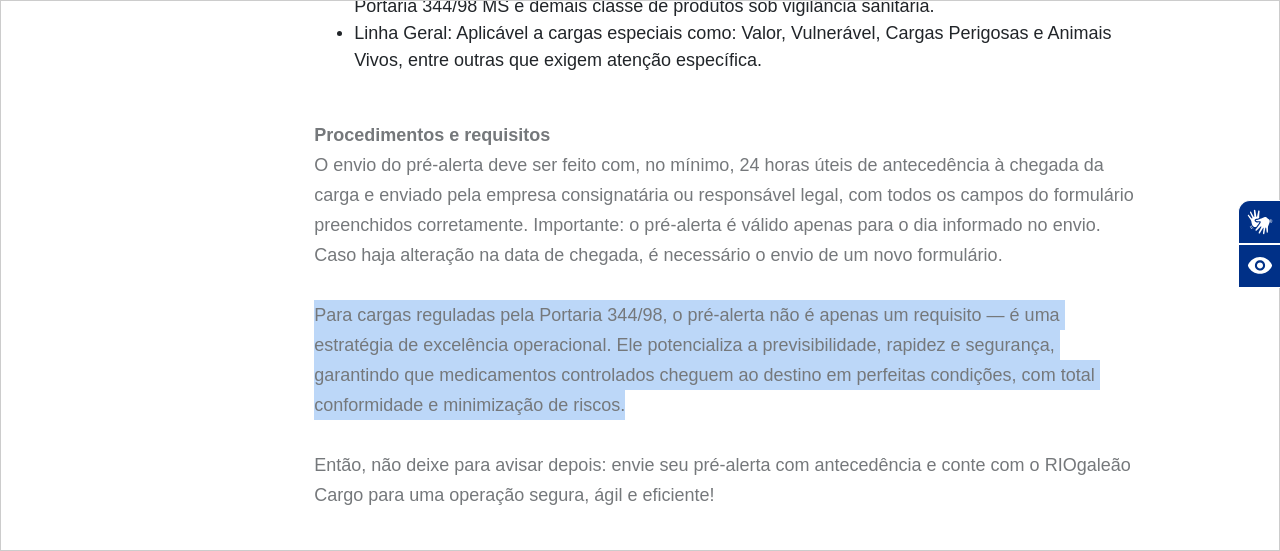 drag, startPoint x: 922, startPoint y: 291, endPoint x: 950, endPoint y: 403, distance: 115.44696 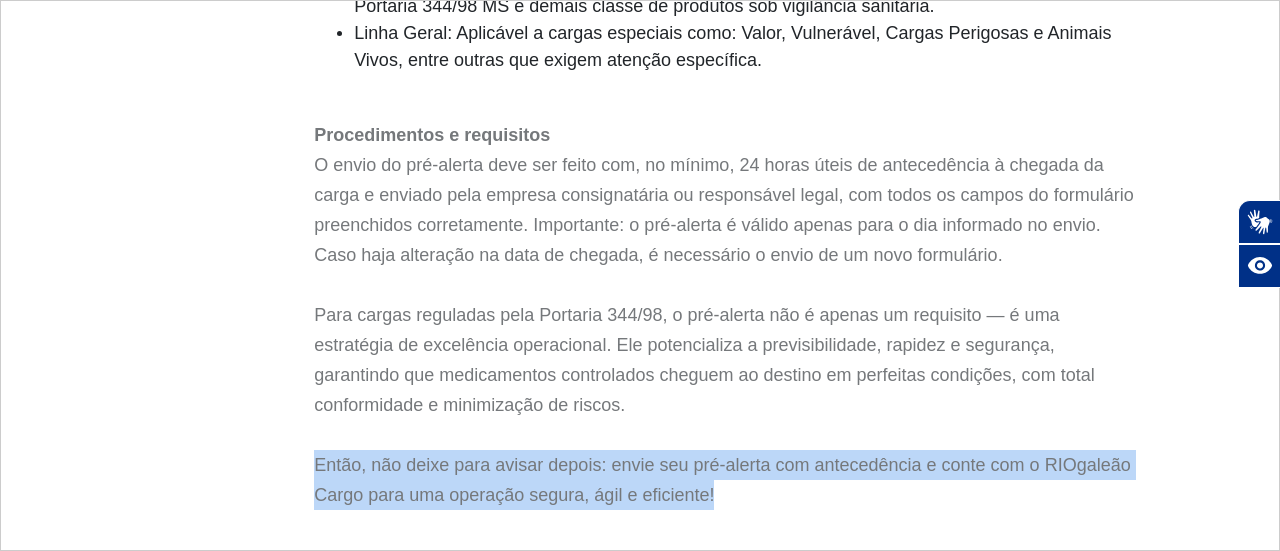 drag, startPoint x: 728, startPoint y: 494, endPoint x: 311, endPoint y: 462, distance: 418.226 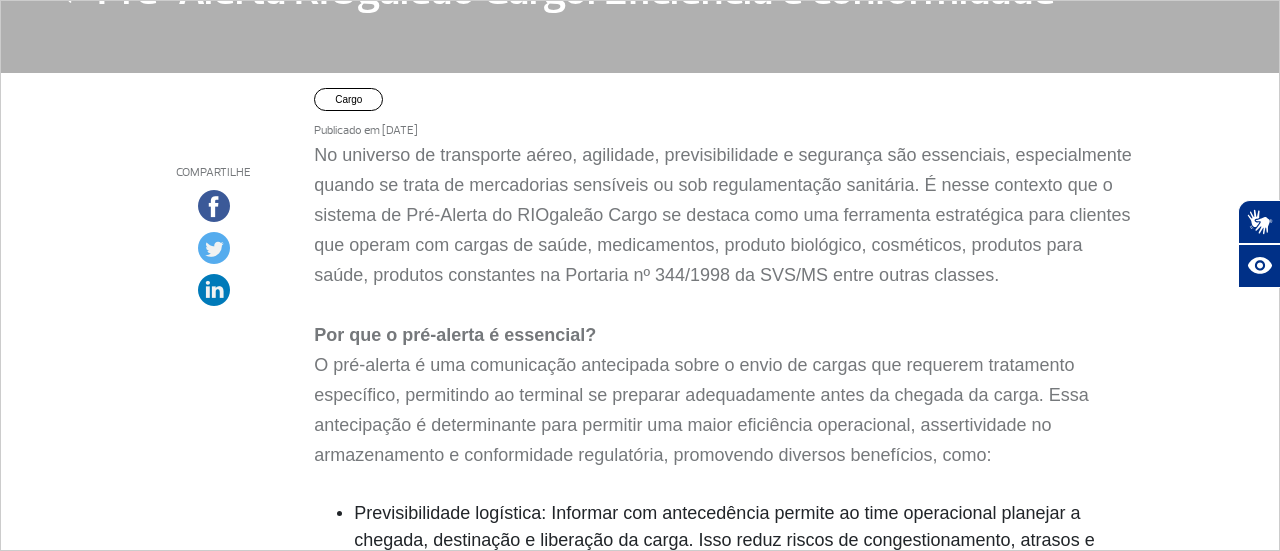 scroll, scrollTop: 80, scrollLeft: 0, axis: vertical 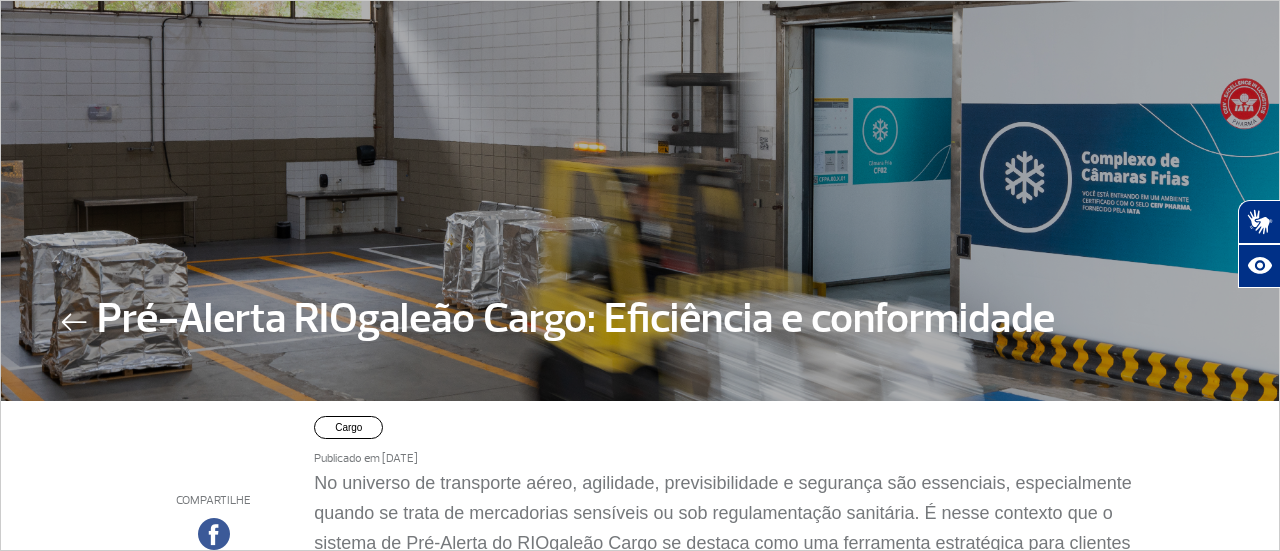 click on "Publicado em 18/07/2025" 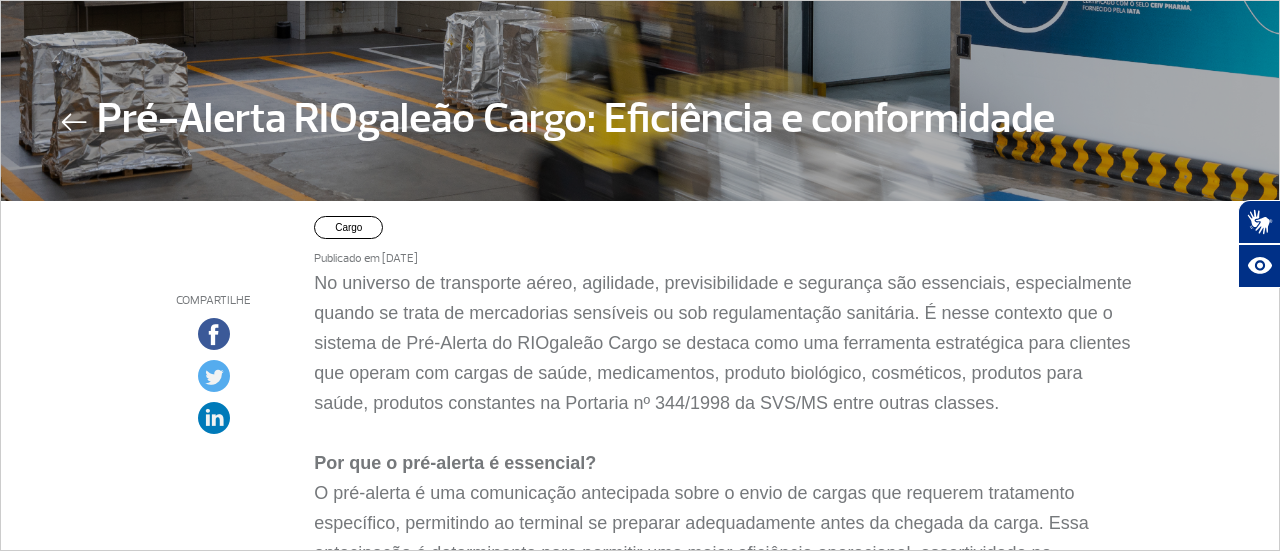 scroll, scrollTop: 480, scrollLeft: 0, axis: vertical 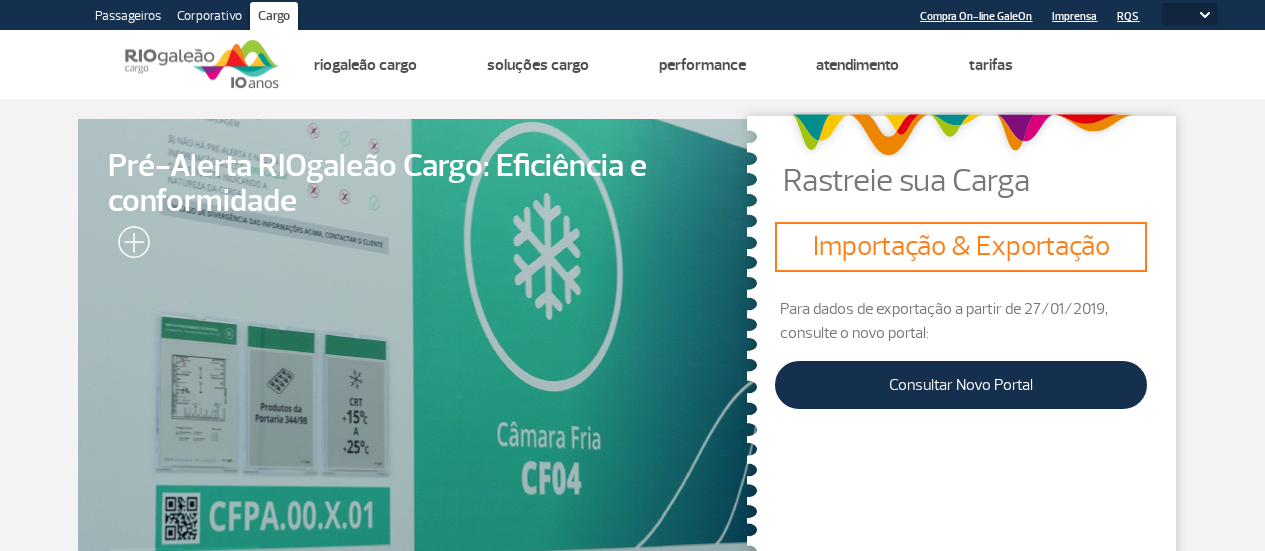 select 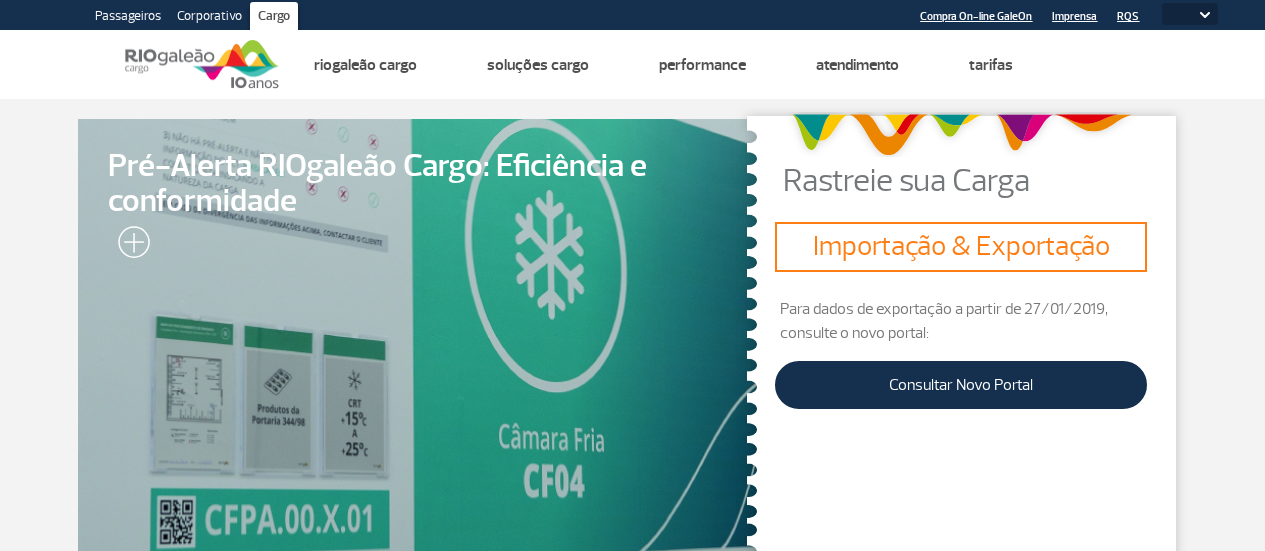 scroll, scrollTop: 0, scrollLeft: 0, axis: both 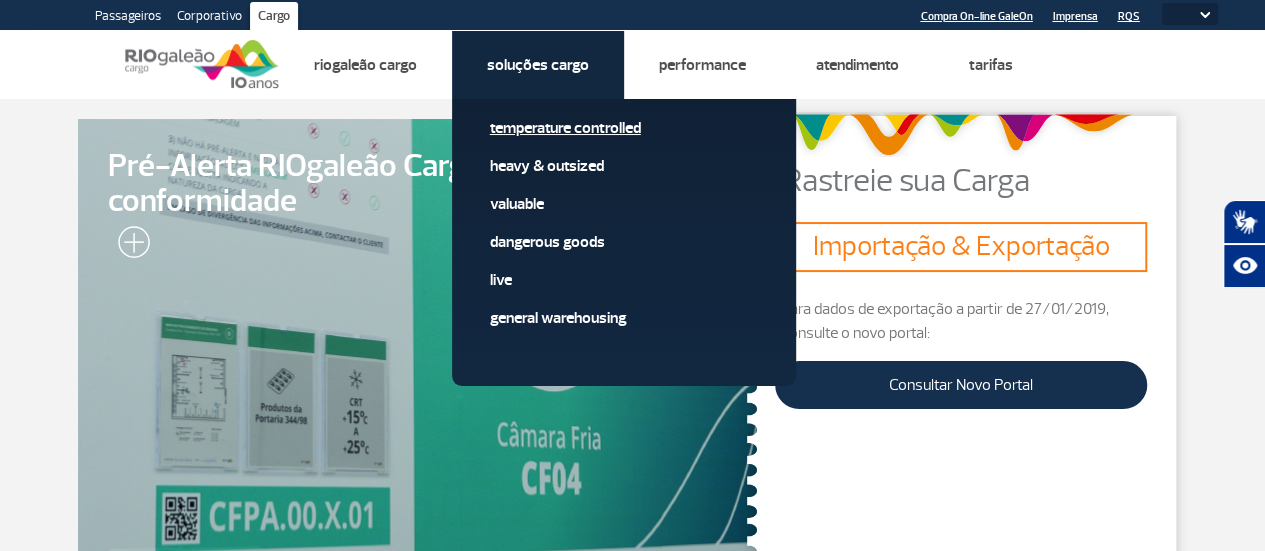 click on "Temperature Controlled" at bounding box center [624, 128] 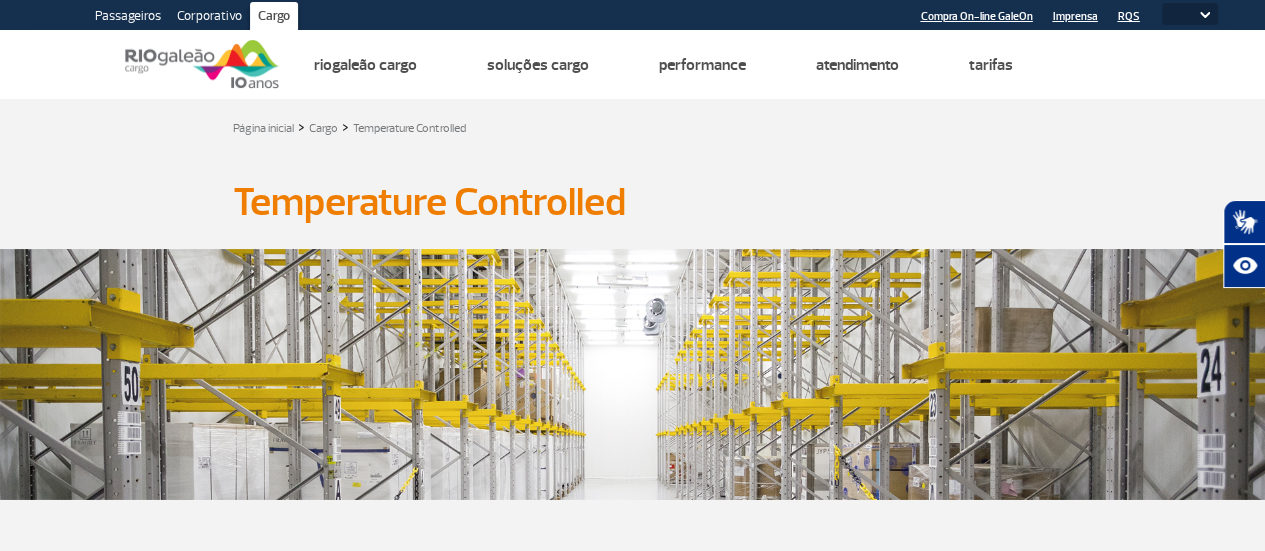 click on "Temperature Controlled Temperature Controlled Produtos farmacêuticos podem salvar vidas. O RIOgaleão Cargo busca os mais altos padrões em movimentação e armazenamento das cargas que estão sob nossos cuidados.
1.03 bilhões  em importação de produtos farmacêuticos por ano
Primeiro aeroporto das Américas certificado pela  IATA  com o  CEIV Pharma
2.165 posições  de armazenagem com temperatura controlada
Nossos clientes contam com  RIOgaleão Temperature Controlled  para garantir qualidade e integridade de diferentes cargas, desde vacinas e artigos laboratoriais a materiais biotecnológicos e outros produtos farmacêuticos.
Atender esses padrões exige equipamentos e instalações de armazenagem de ponta, equipe altamente treinada, processos robustos e eficientes e uma forte cooperação com todos os nossos parceiros da cadeia fria.
somos o primeiro aeroporto da América Latina certificado pela IATA com o CEIV Pharma
Melhoria contínua Bruno Fricke , Head of Supply Chain" 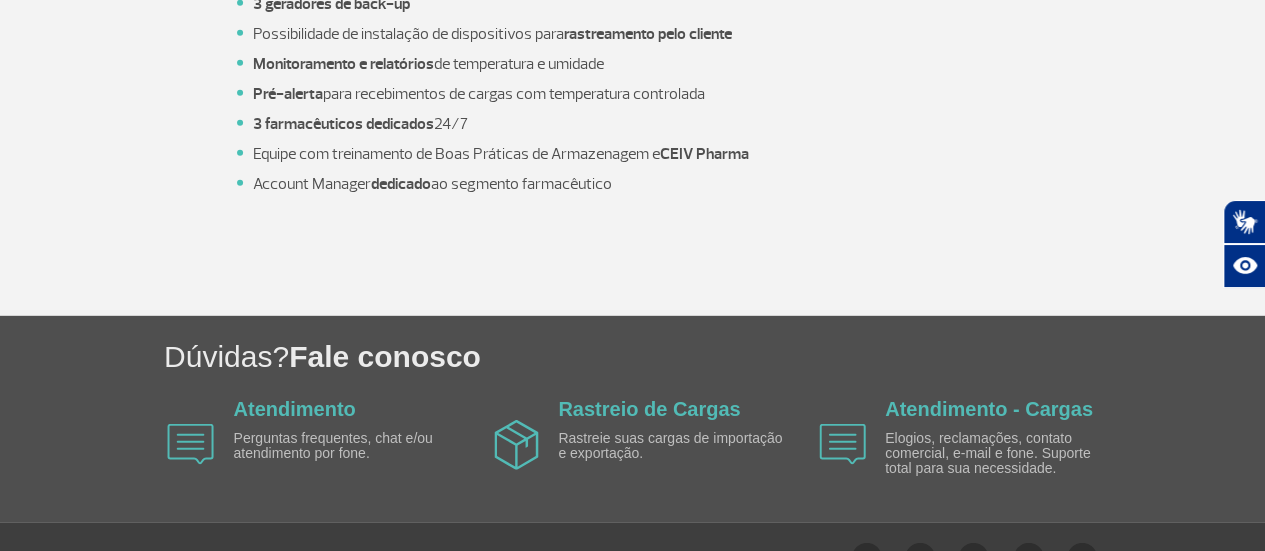 scroll, scrollTop: 2795, scrollLeft: 0, axis: vertical 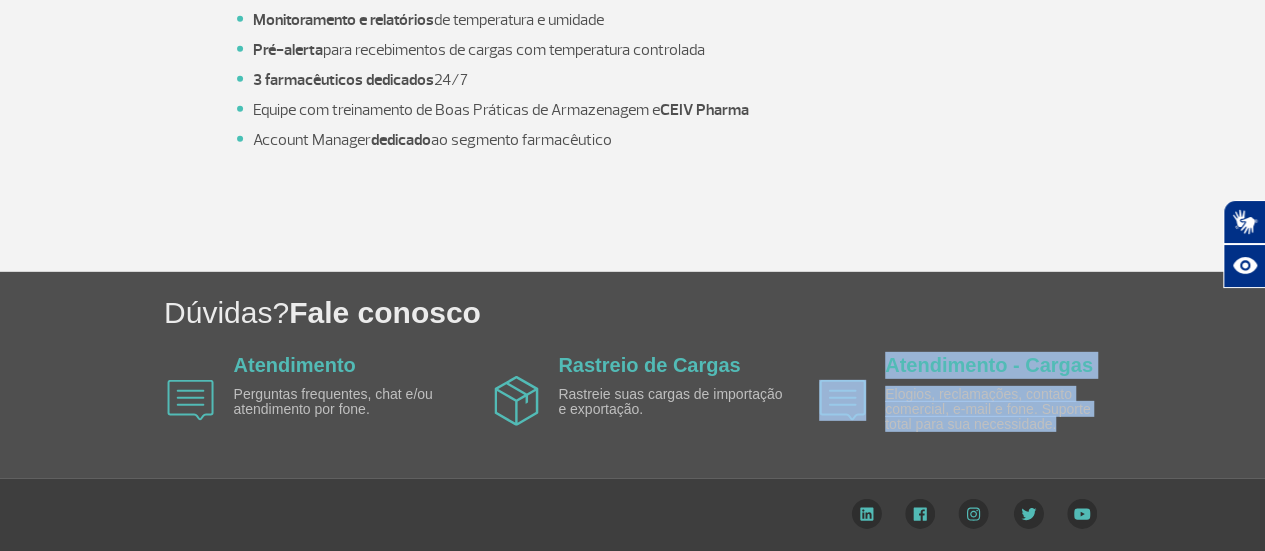 drag, startPoint x: 1093, startPoint y: 431, endPoint x: 933, endPoint y: 381, distance: 167.63054 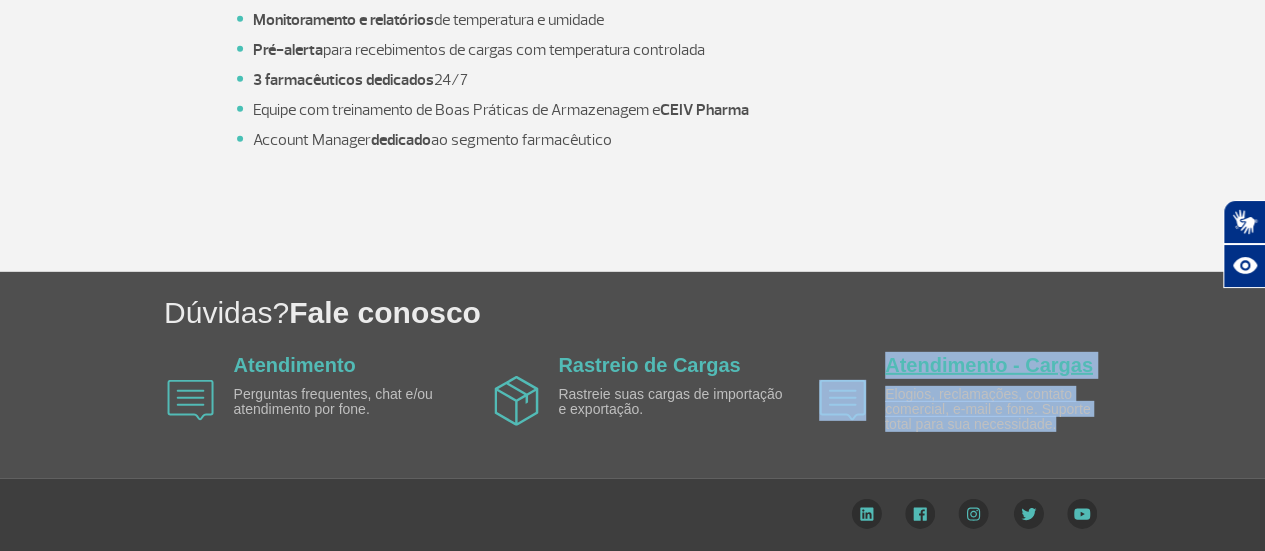 click on "Atendimento - Cargas" 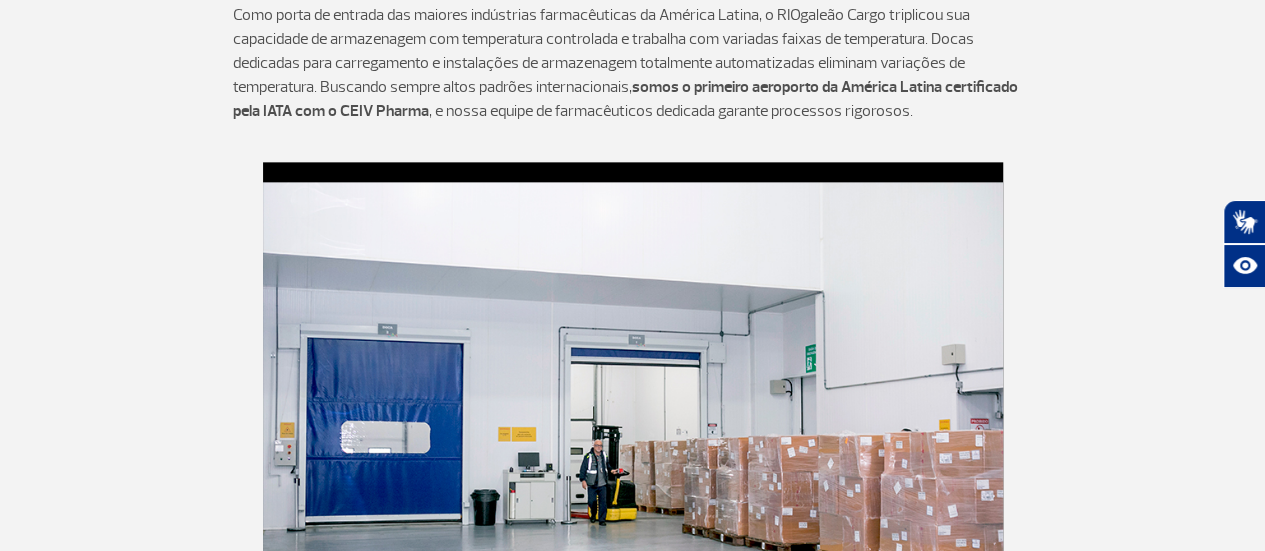 scroll, scrollTop: 995, scrollLeft: 0, axis: vertical 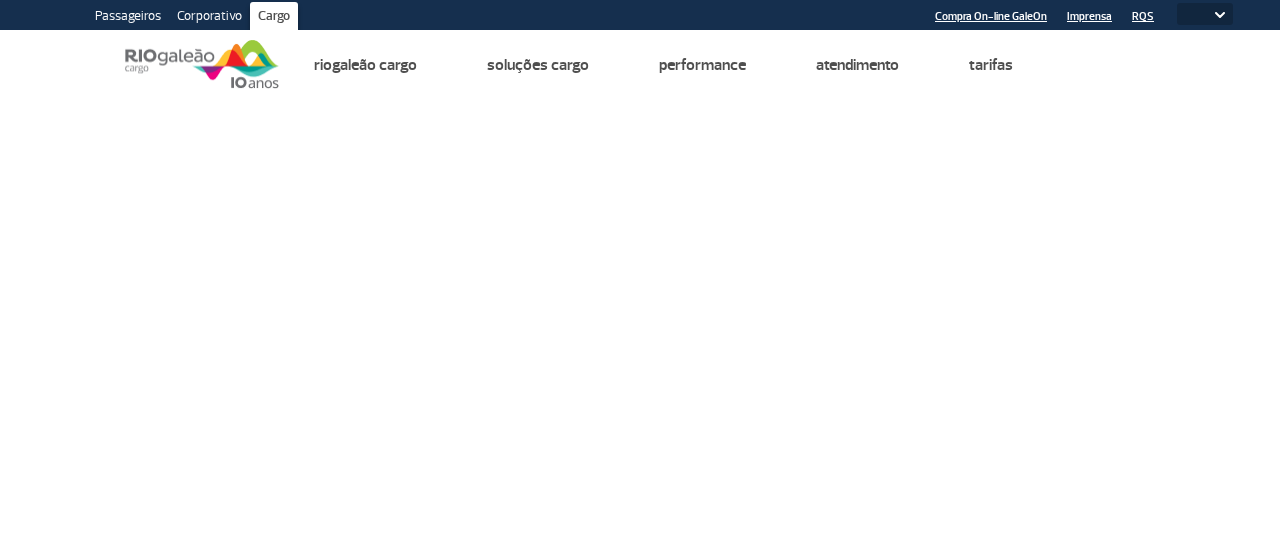 select 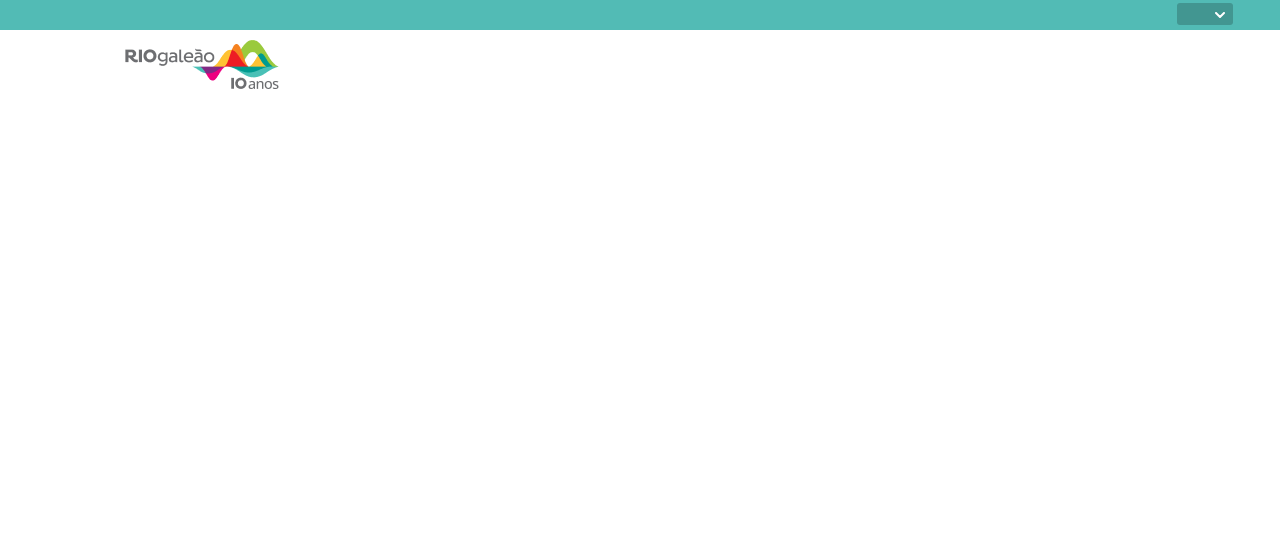 select 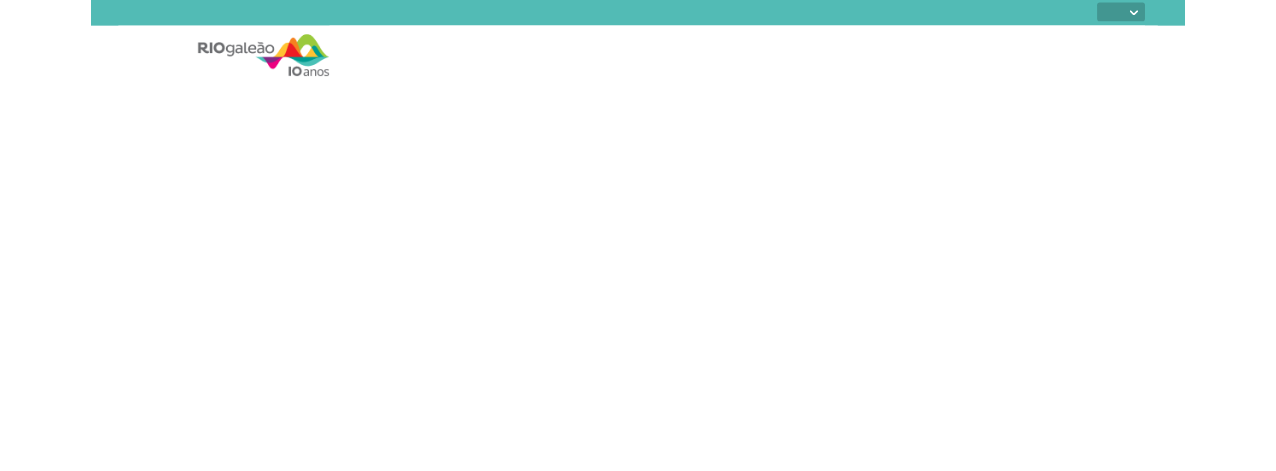 scroll, scrollTop: 0, scrollLeft: 0, axis: both 